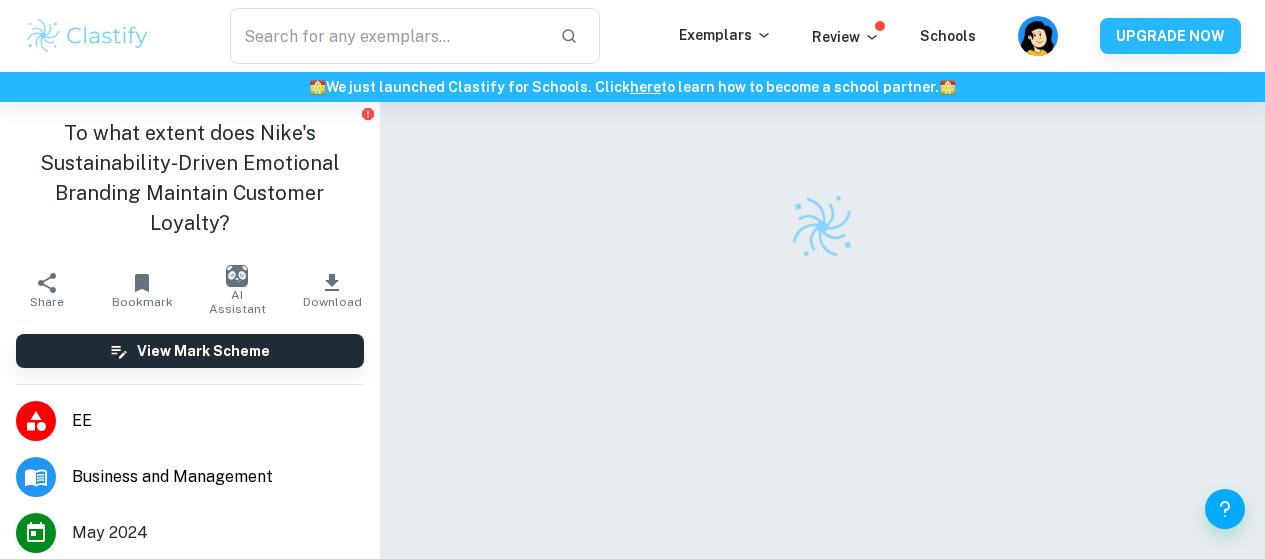 scroll, scrollTop: 0, scrollLeft: 0, axis: both 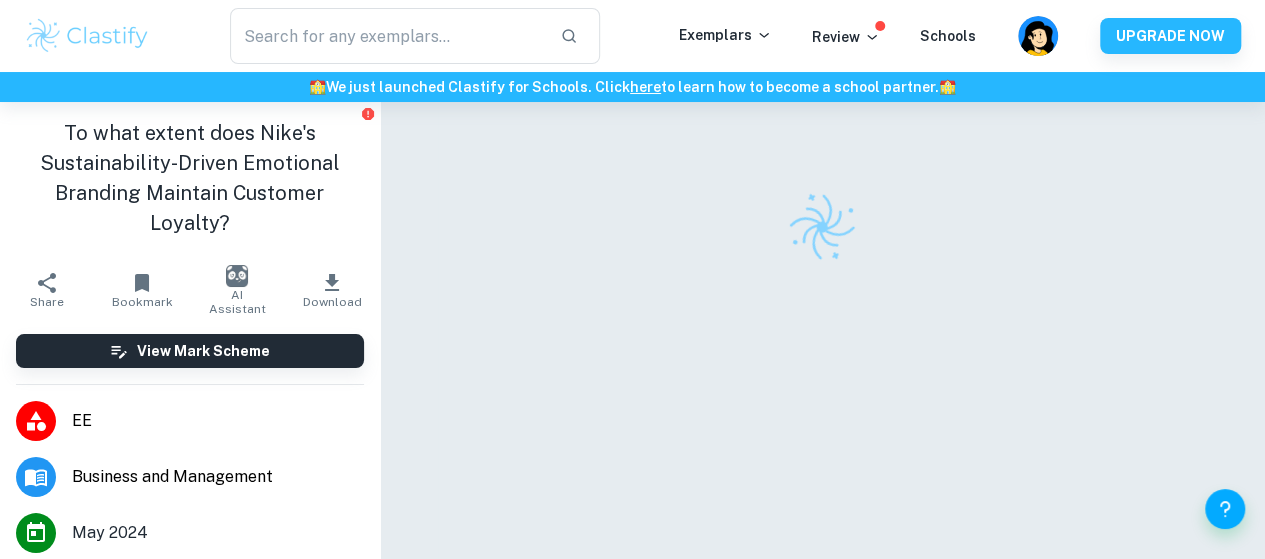 click at bounding box center (822, 364) 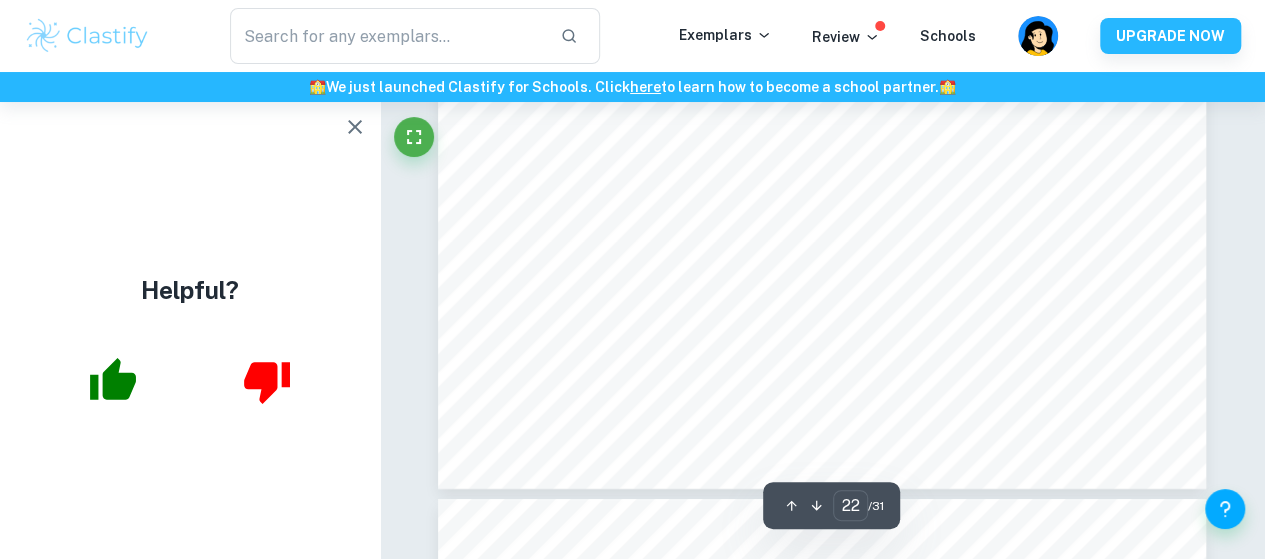 scroll, scrollTop: 22410, scrollLeft: 0, axis: vertical 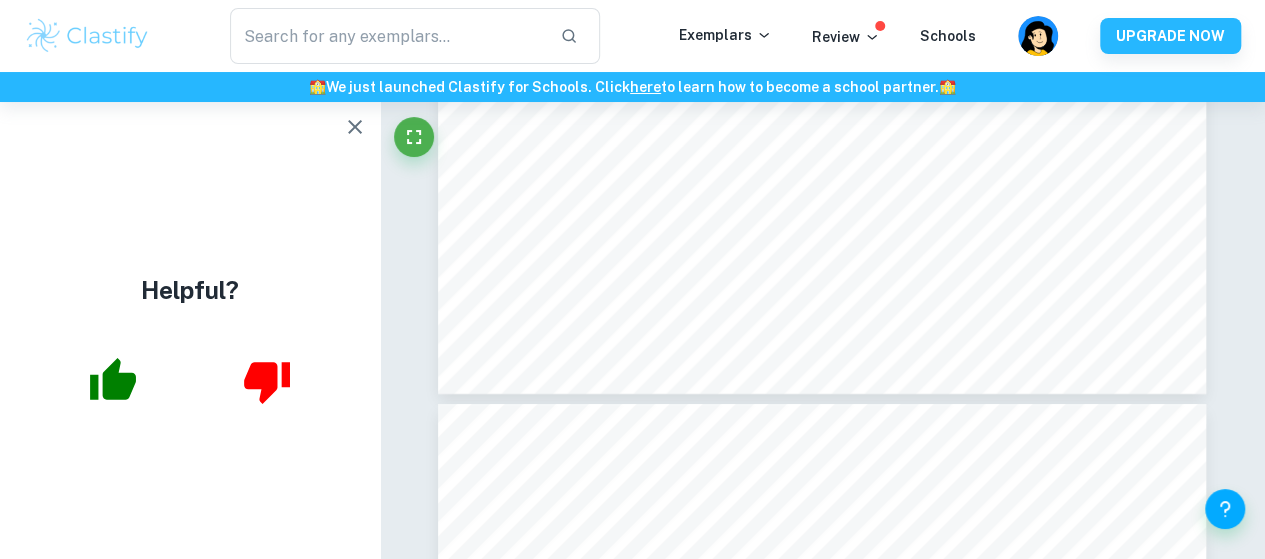 type on "23" 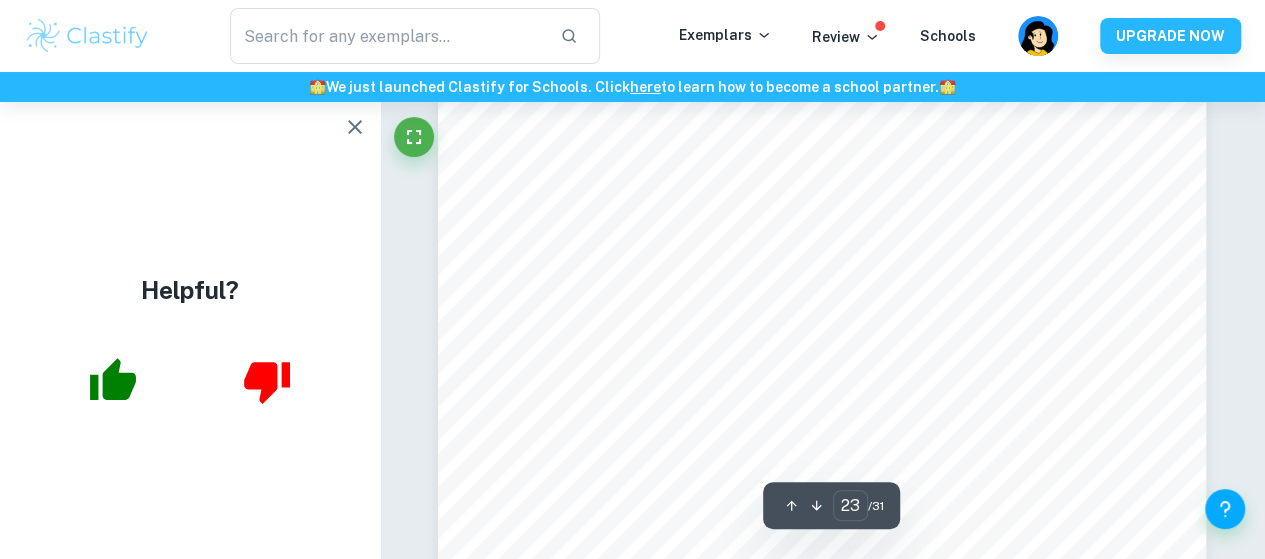 scroll, scrollTop: 22866, scrollLeft: 0, axis: vertical 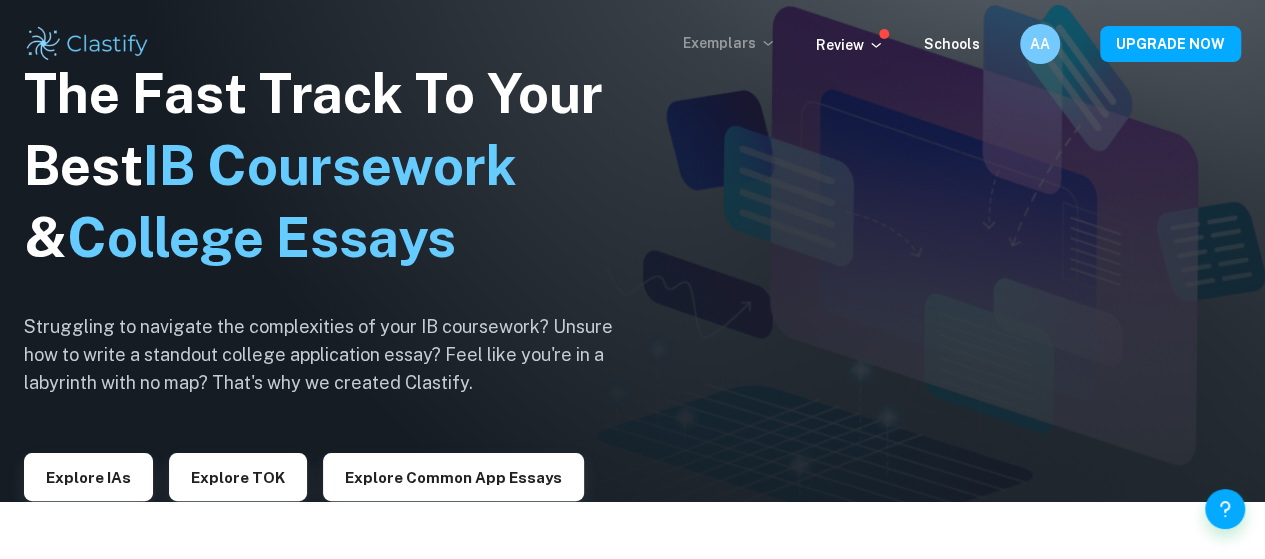 click on "Exemplars" at bounding box center (729, 43) 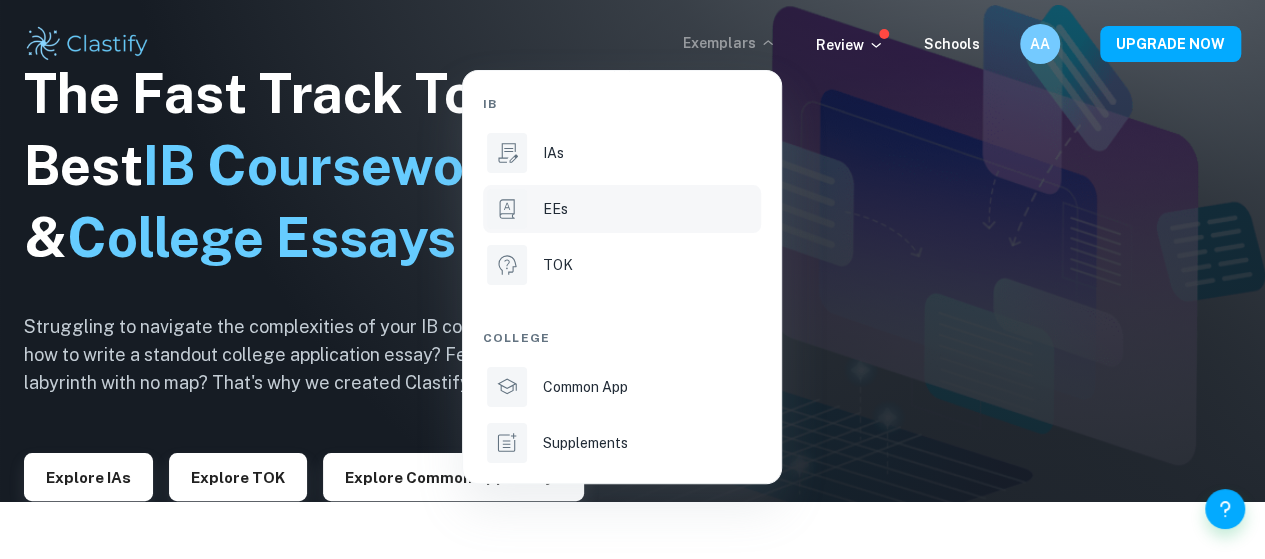 click on "EEs" at bounding box center (622, 209) 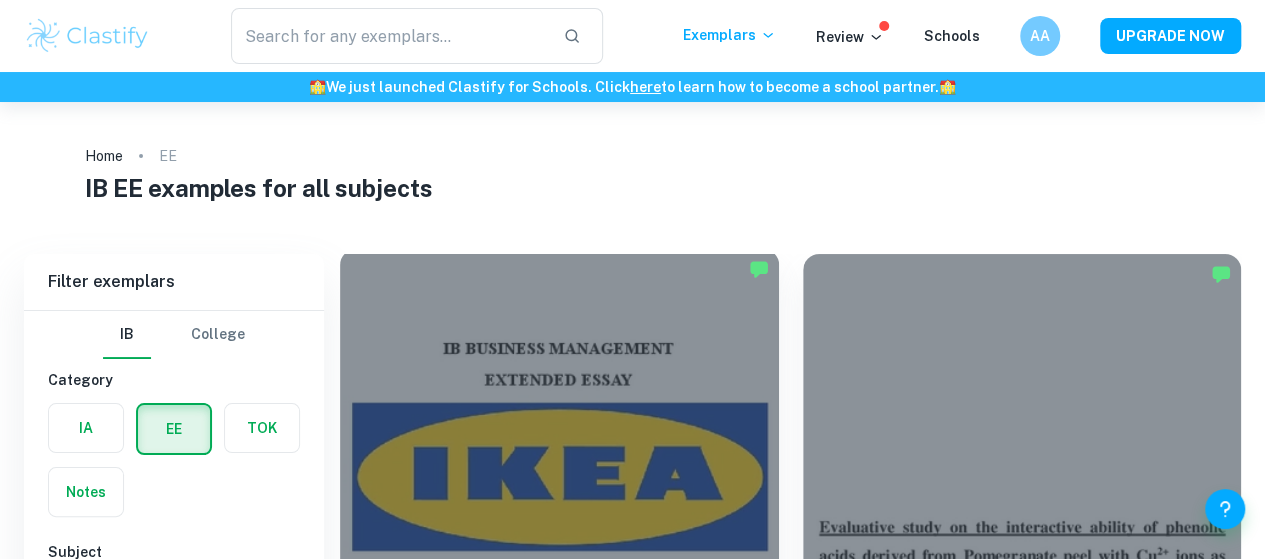scroll, scrollTop: 393, scrollLeft: 0, axis: vertical 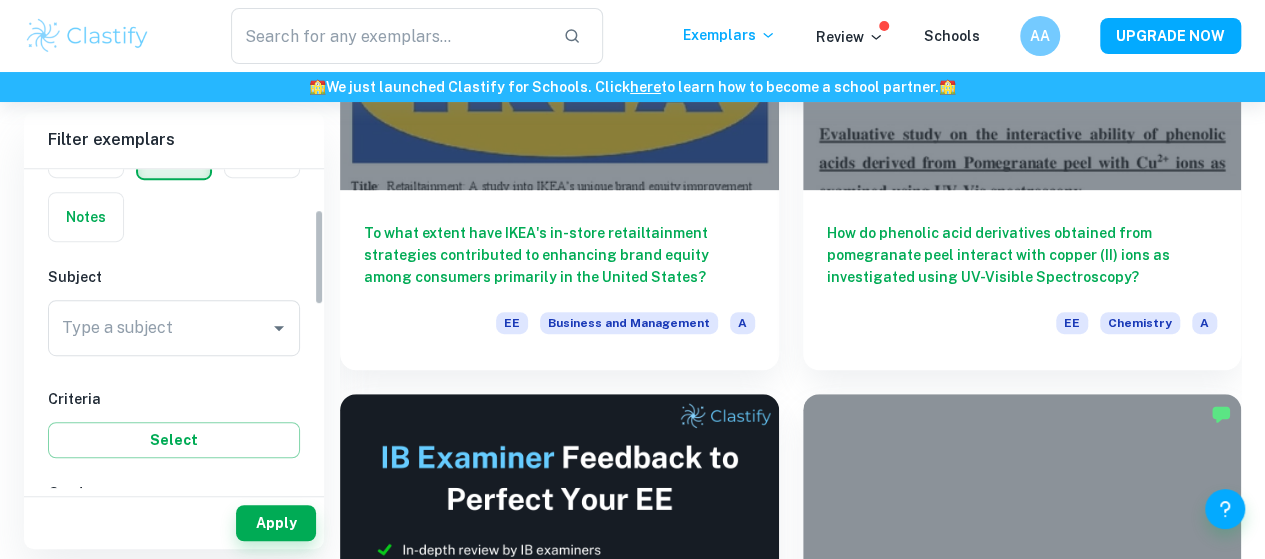 drag, startPoint x: 546, startPoint y: 313, endPoint x: 151, endPoint y: 329, distance: 395.3239 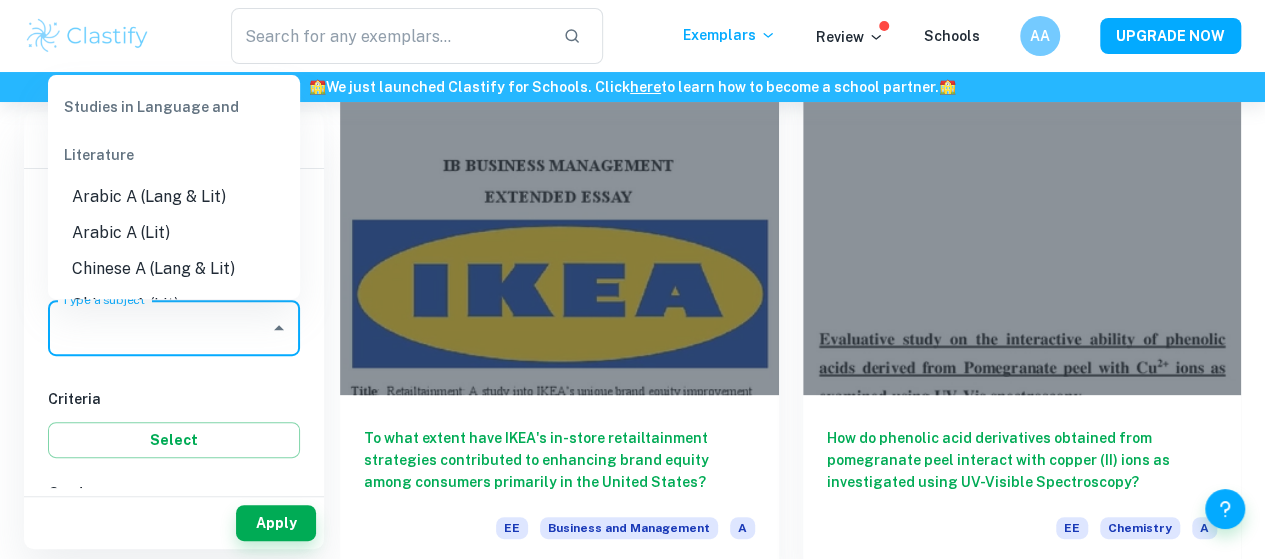 scroll, scrollTop: 187, scrollLeft: 0, axis: vertical 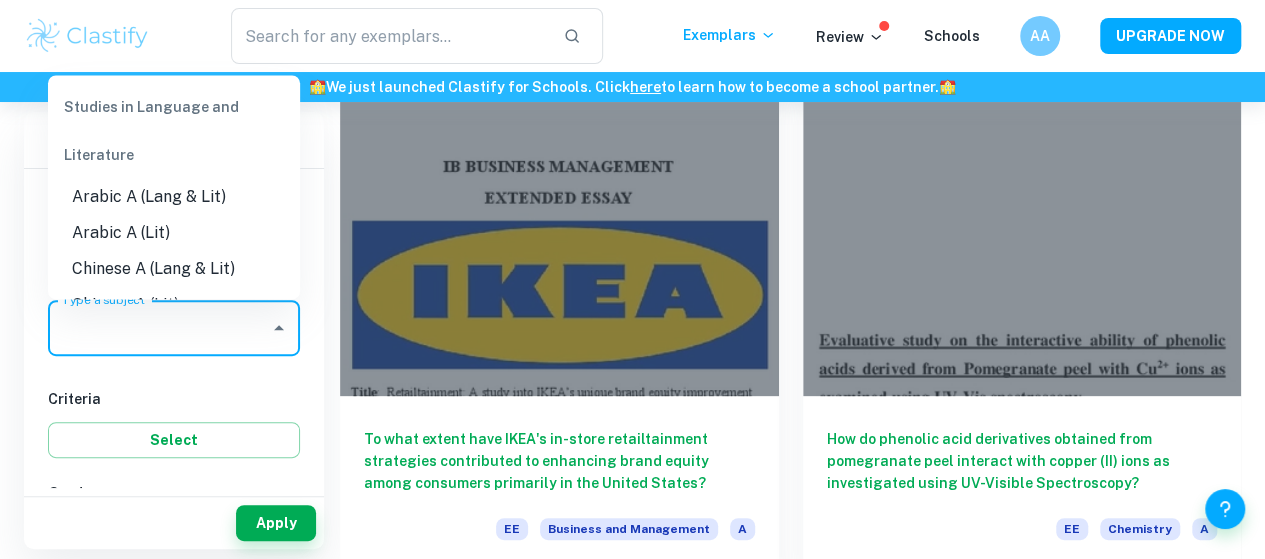 click on "Type a subject" at bounding box center (159, 328) 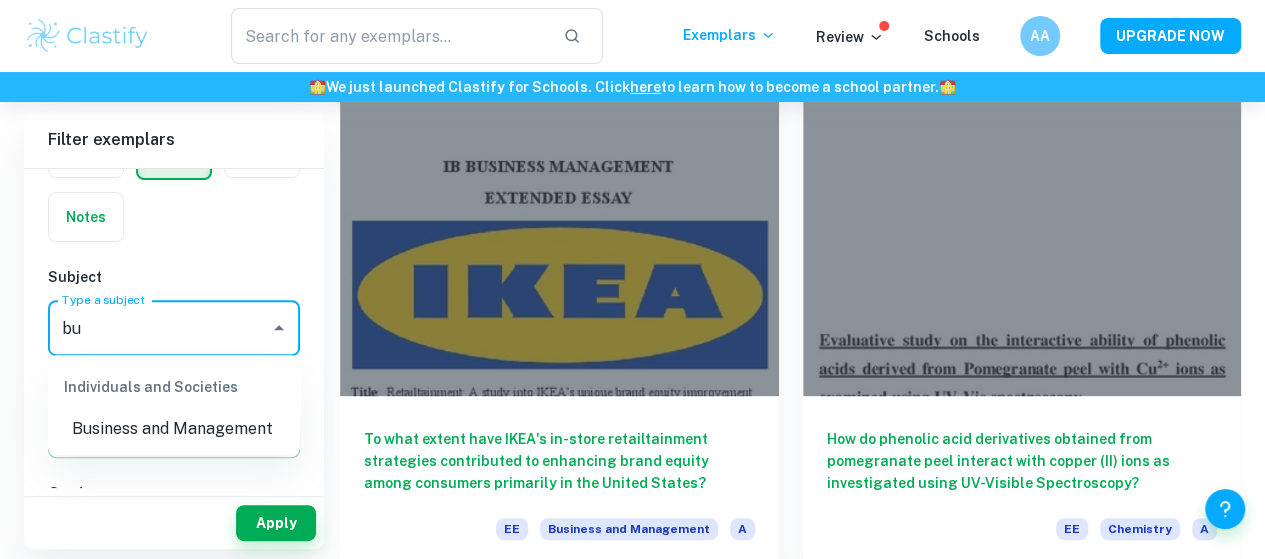 click on "Individuals and Societies Business and Management" at bounding box center [174, 405] 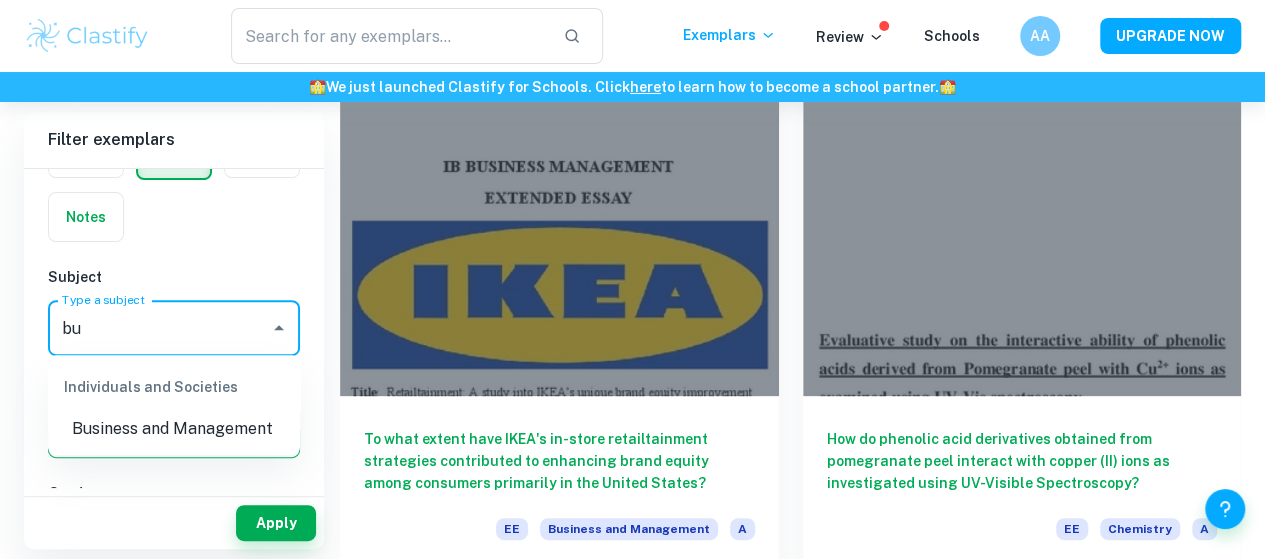 click on "Business and Management" at bounding box center (174, 429) 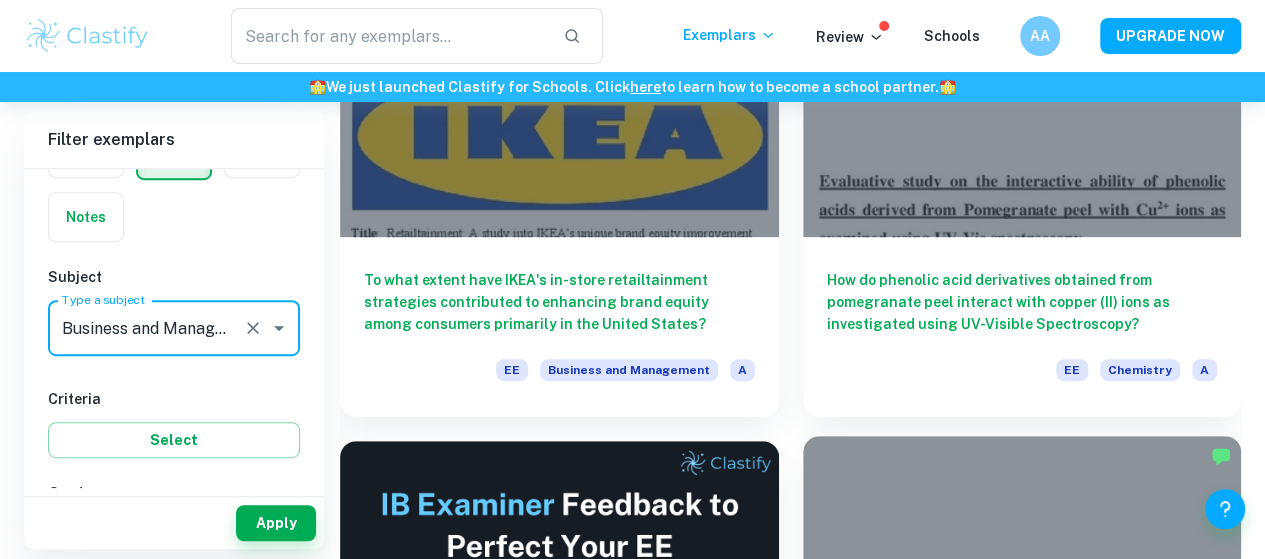 scroll, scrollTop: 347, scrollLeft: 0, axis: vertical 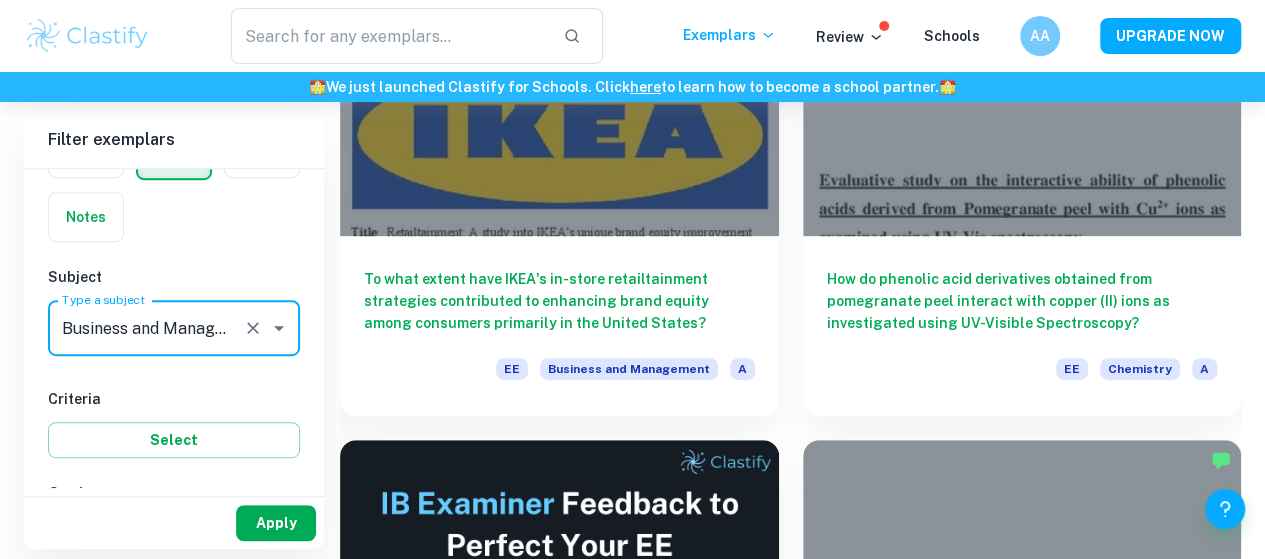 type on "Business and Management" 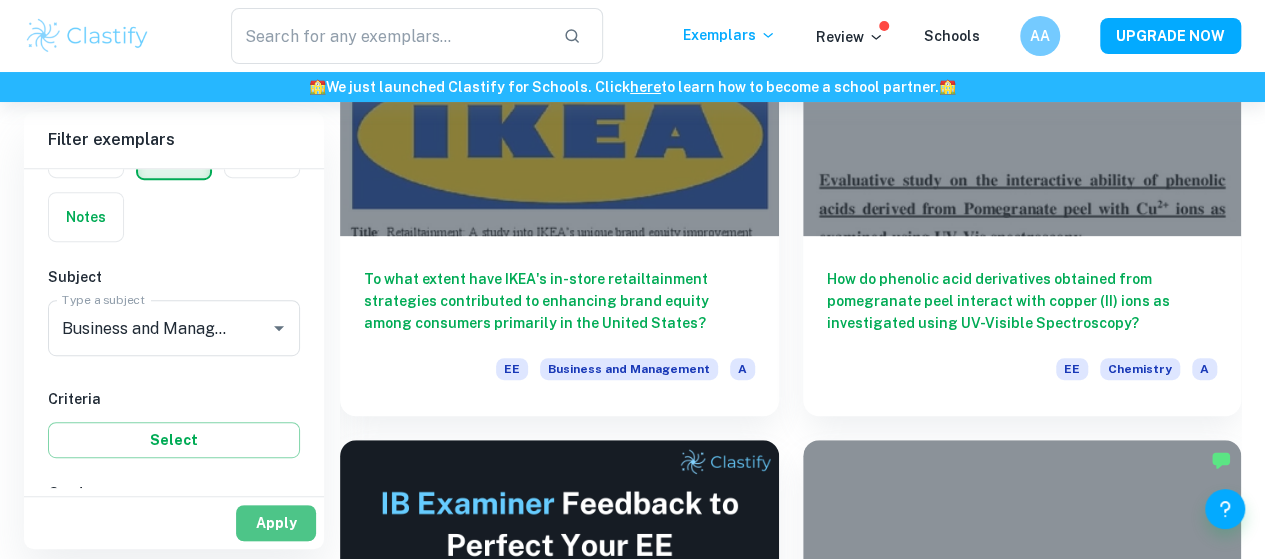 click on "Apply" at bounding box center (276, 523) 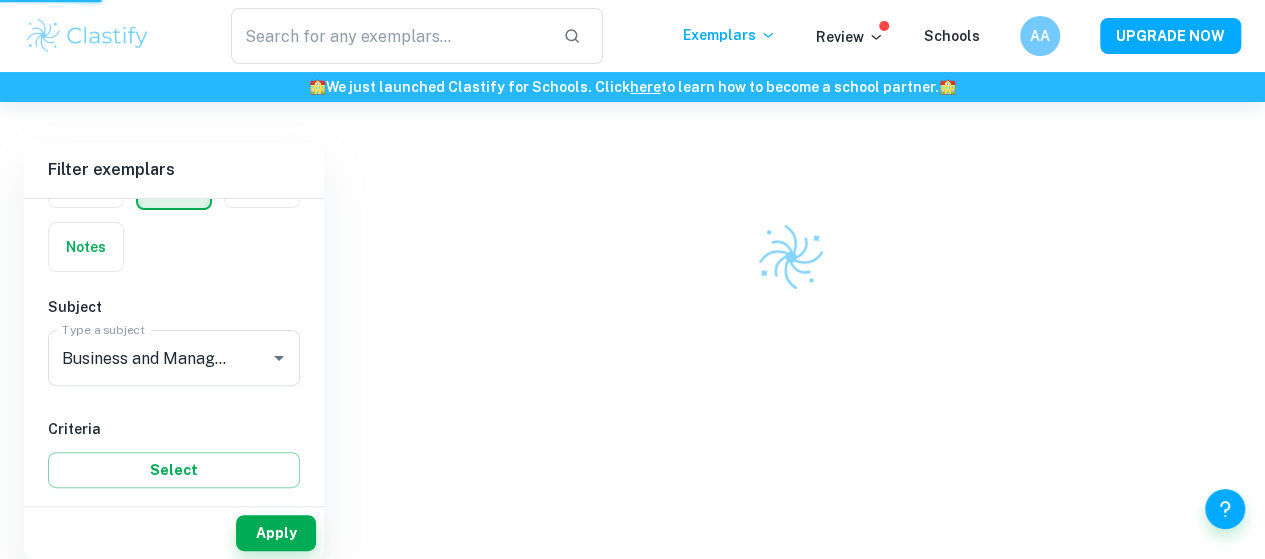 scroll, scrollTop: 102, scrollLeft: 0, axis: vertical 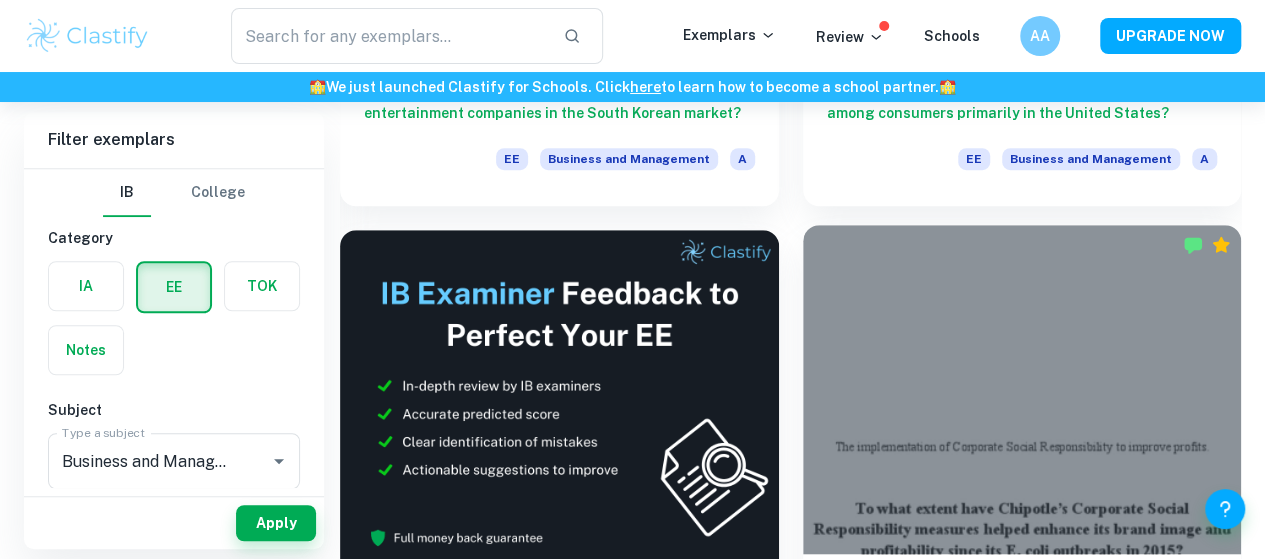 click on "To what extent have Chipotle’s Corporate Social Responsibility measures helped enhance its brand image and profitability since its E. coli outbreaks in 2015?" at bounding box center (1022, 619) 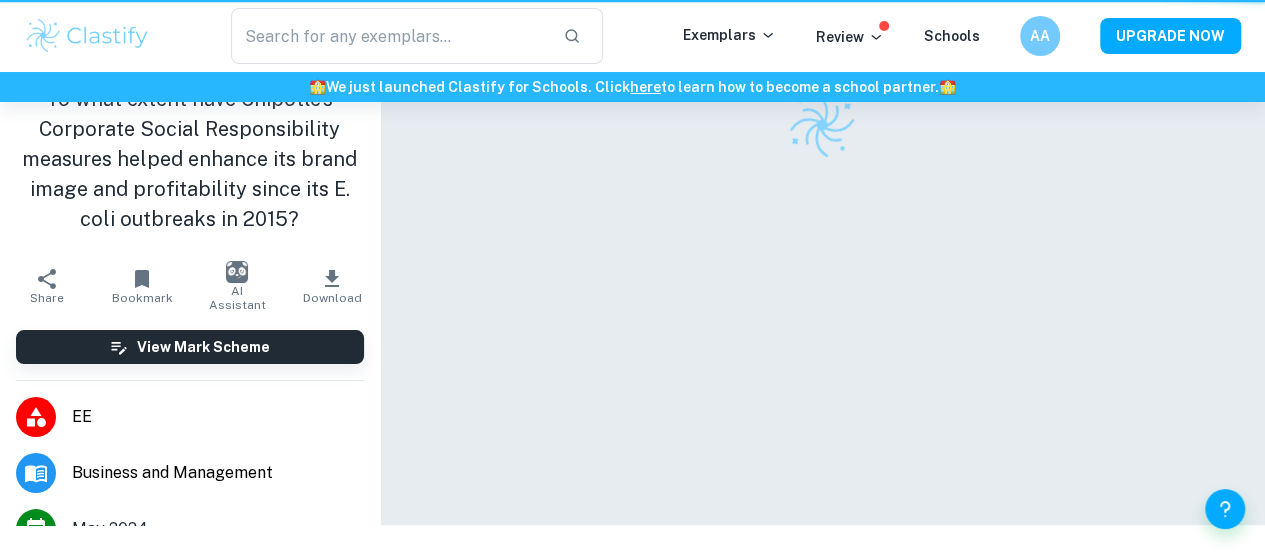 scroll, scrollTop: 0, scrollLeft: 0, axis: both 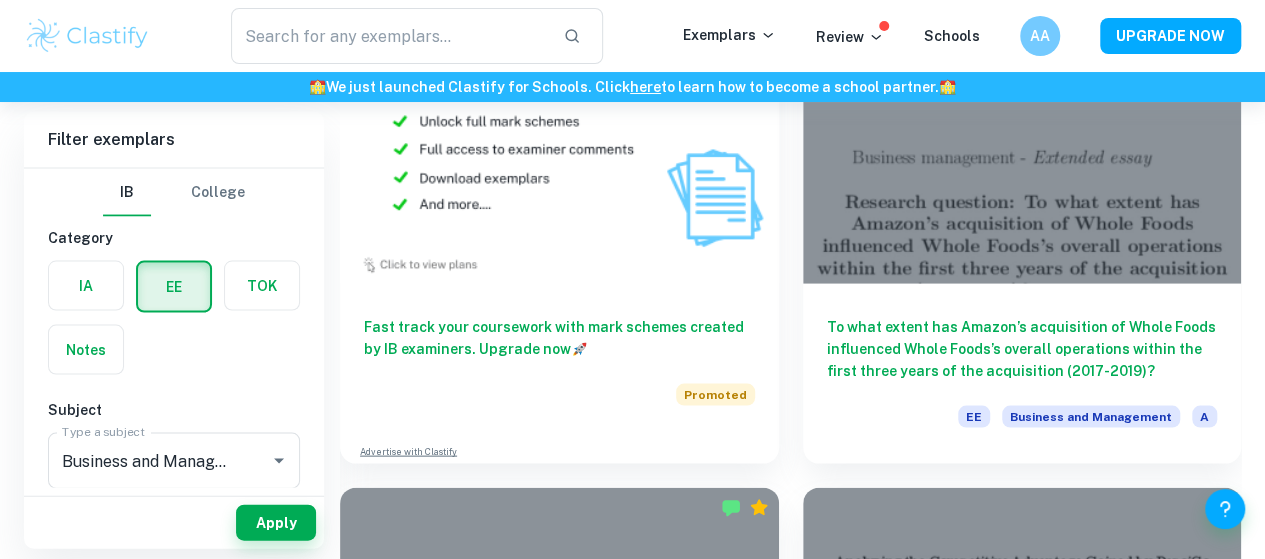 click on "How did Tesla’s direct-to-consumer business model provide it with a competitive advantage in the United States electric vehicle market from 2021-2022?" at bounding box center (559, 2475) 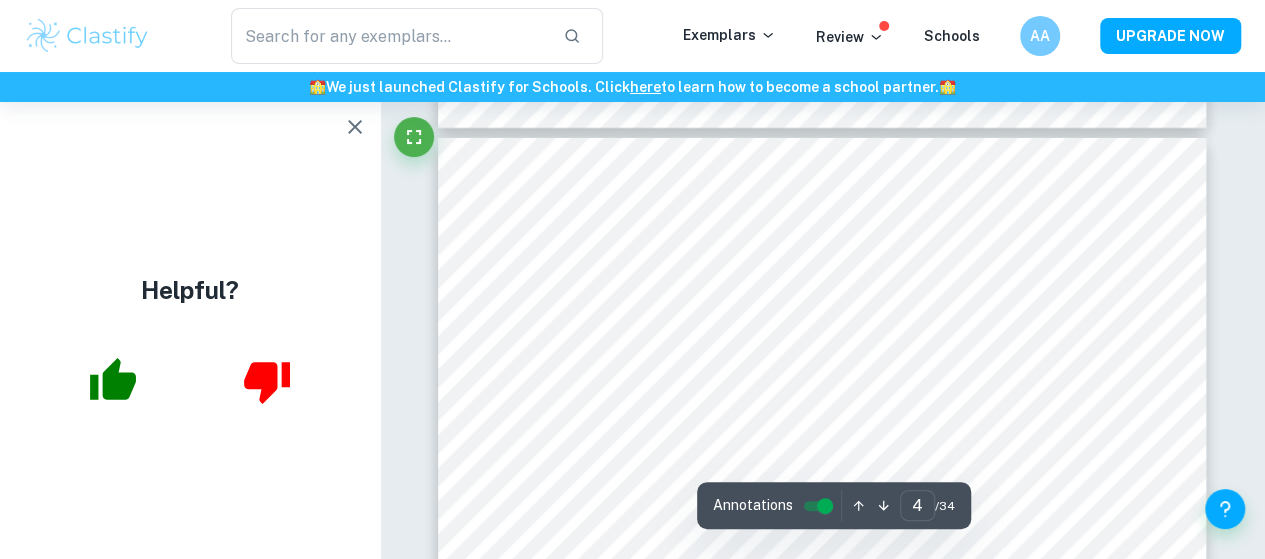 scroll, scrollTop: 3242, scrollLeft: 0, axis: vertical 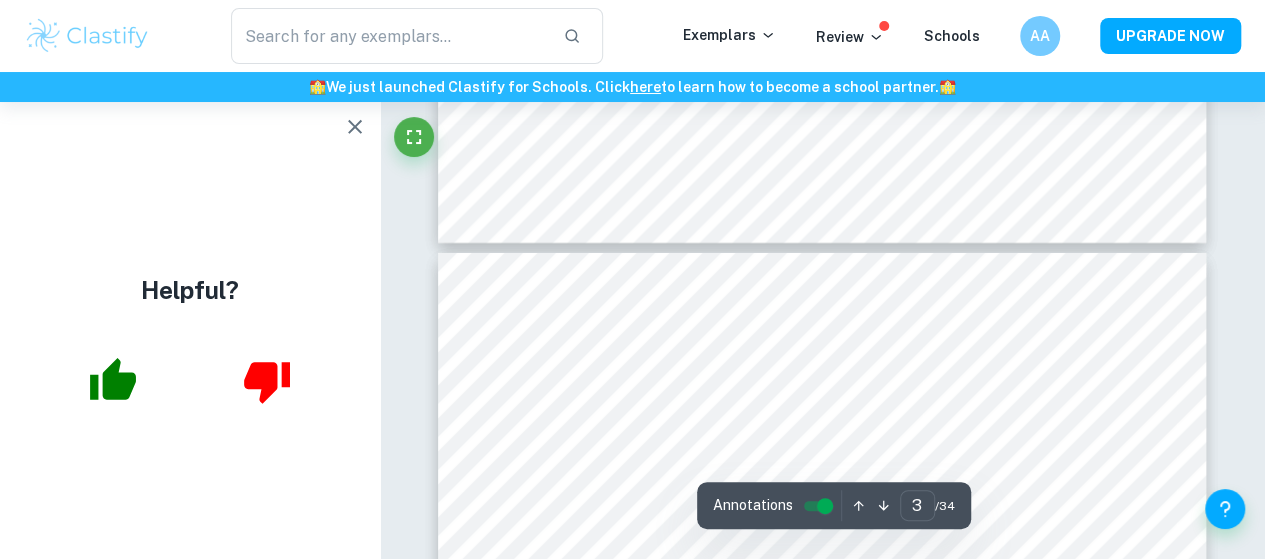 type on "4" 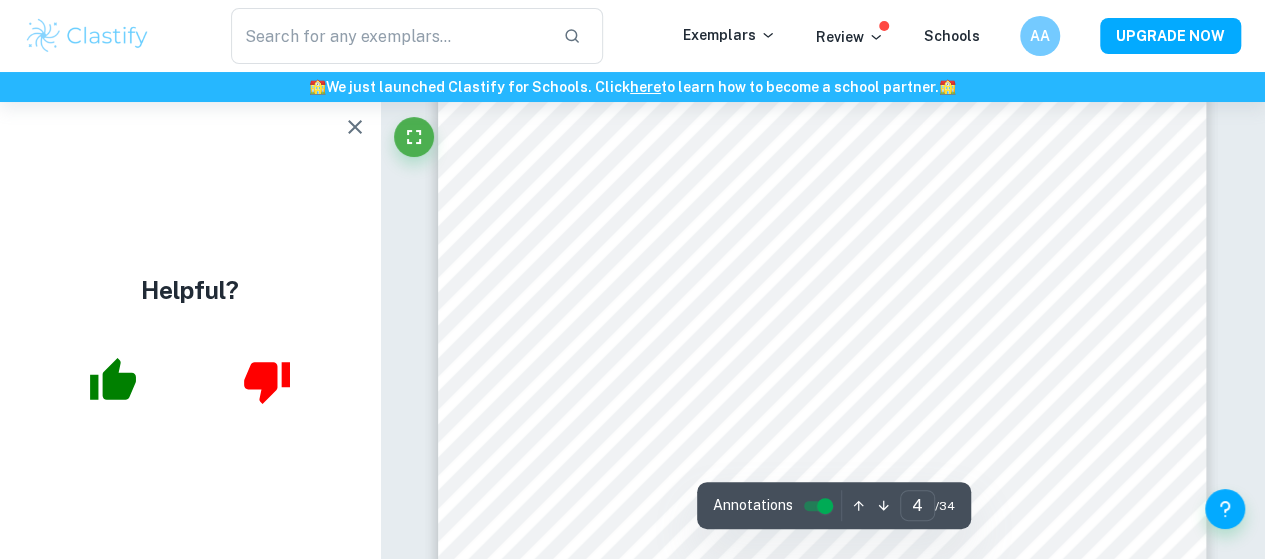 scroll, scrollTop: 3585, scrollLeft: 0, axis: vertical 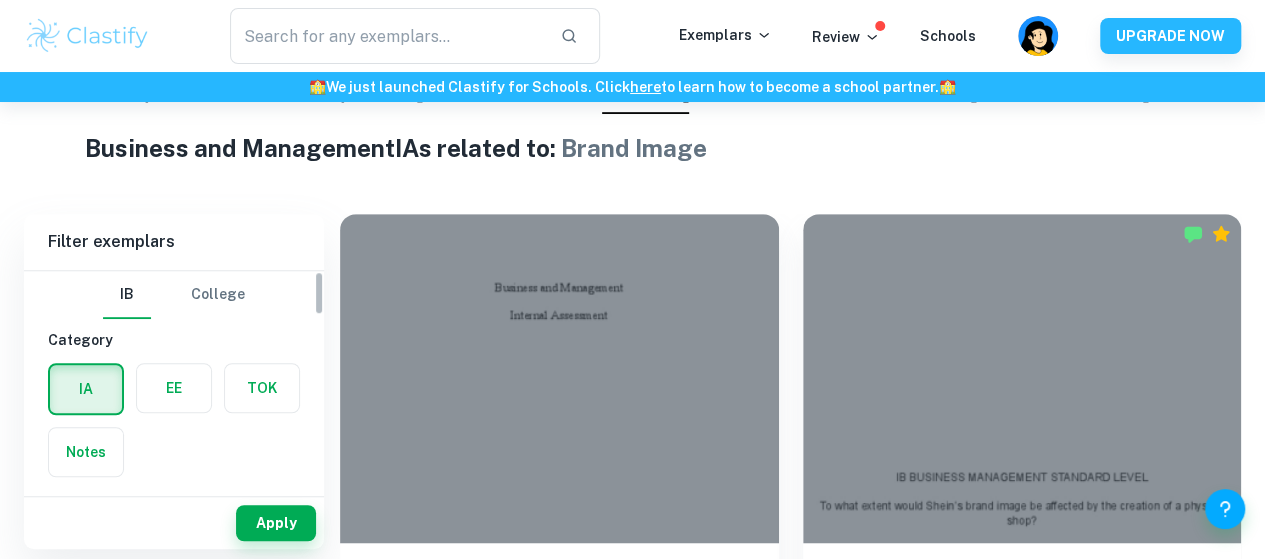 click at bounding box center (174, 388) 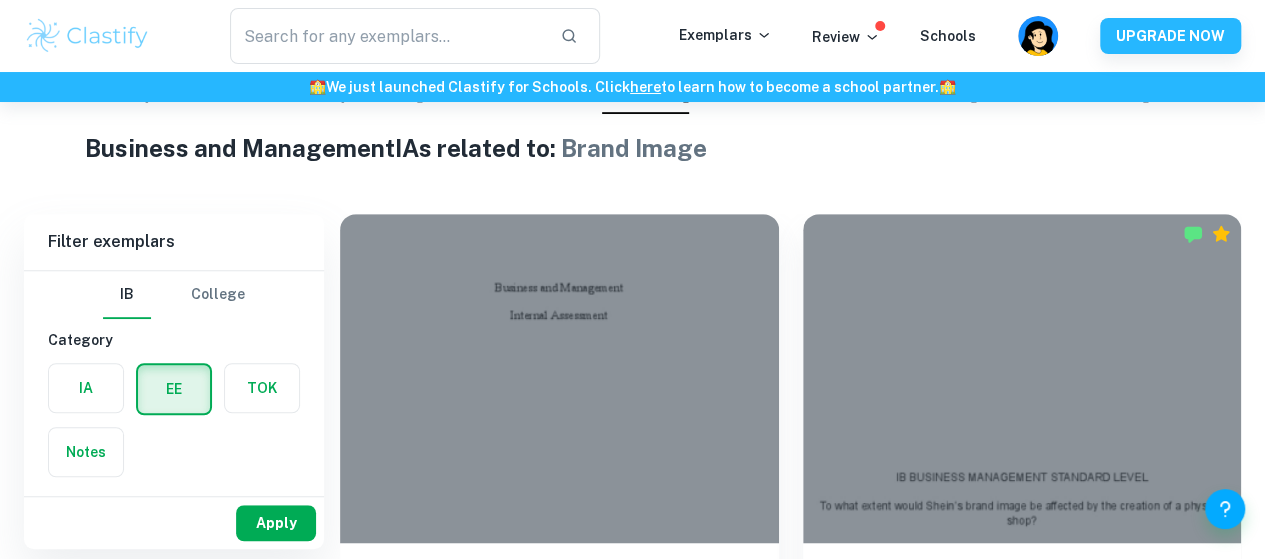 click on "Apply" at bounding box center [276, 523] 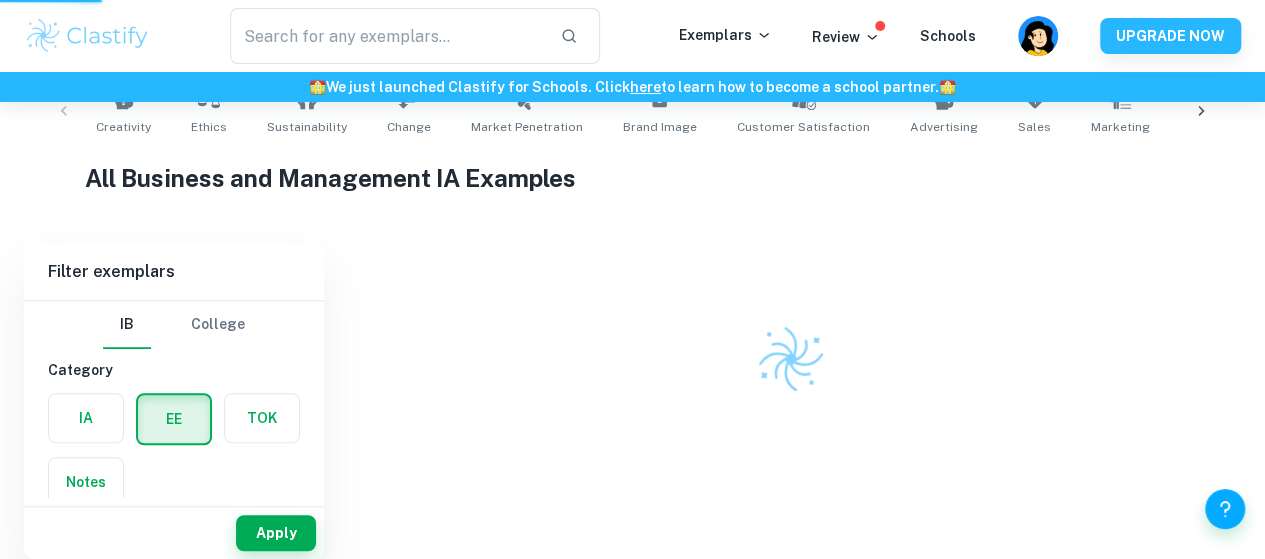 scroll, scrollTop: 414, scrollLeft: 0, axis: vertical 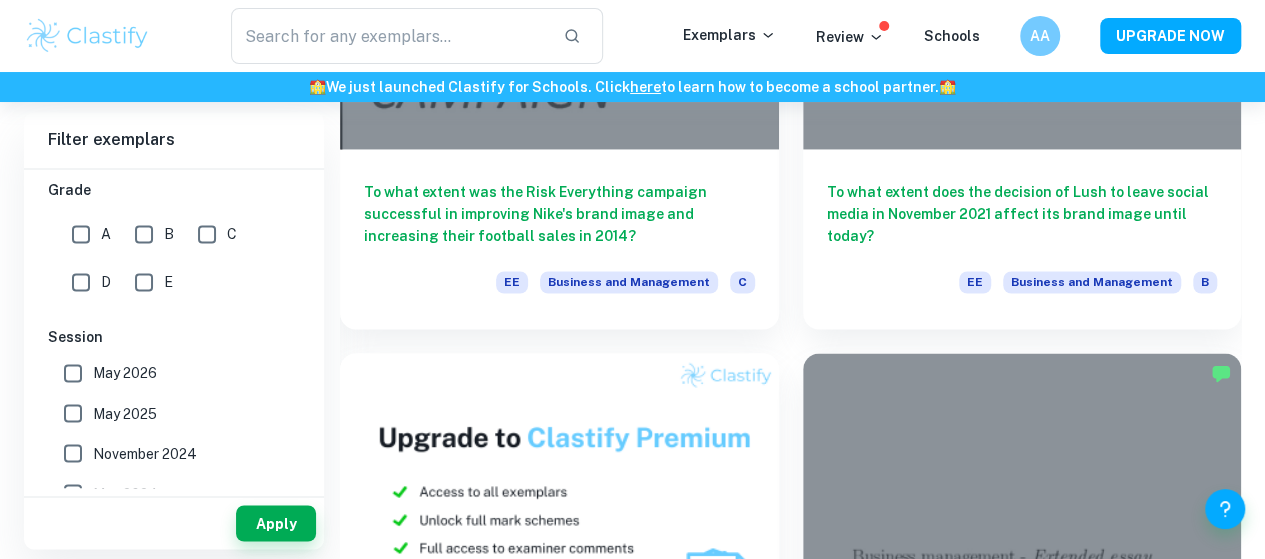 click on "To what extent has the environmental policies of PepsiCo given them a competitive advantage?" at bounding box center [1022, 1274] 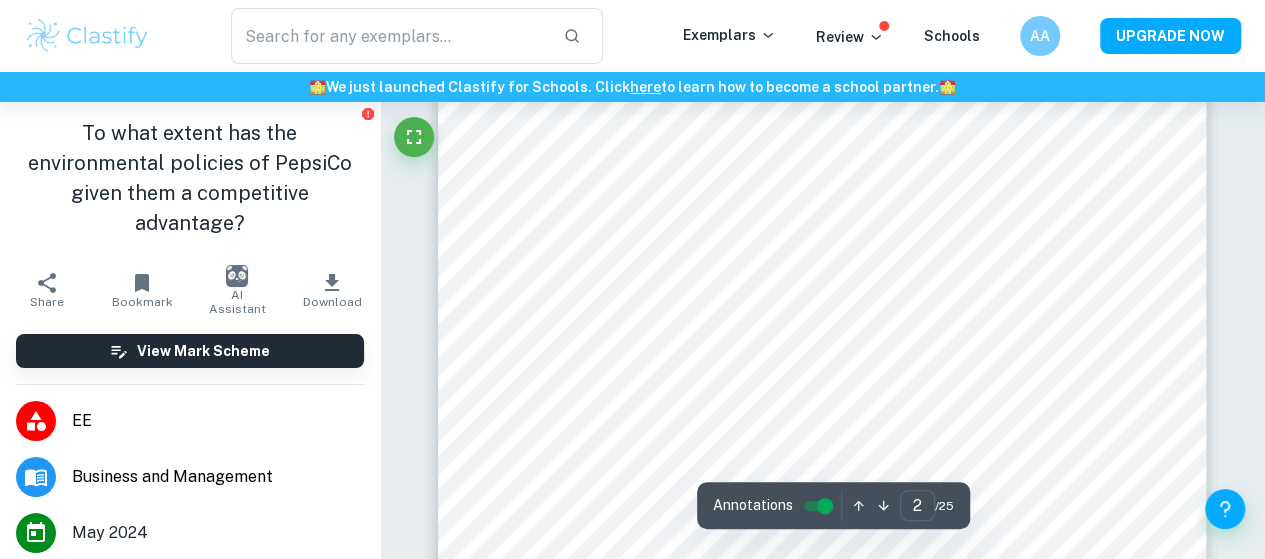 scroll, scrollTop: 1420, scrollLeft: 0, axis: vertical 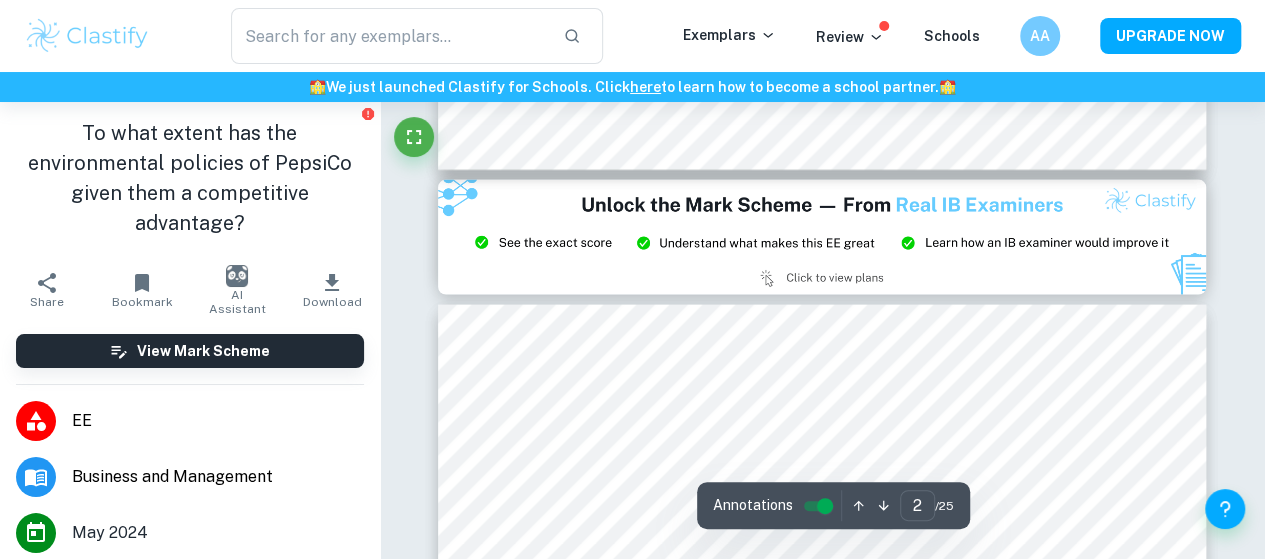type on "3" 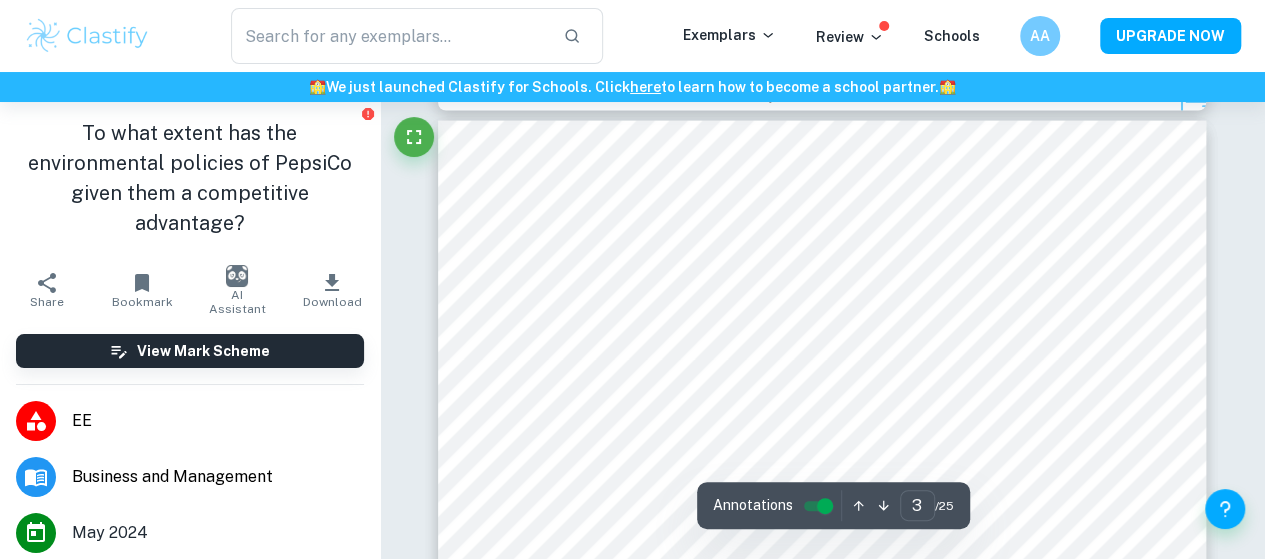 scroll, scrollTop: 2255, scrollLeft: 0, axis: vertical 